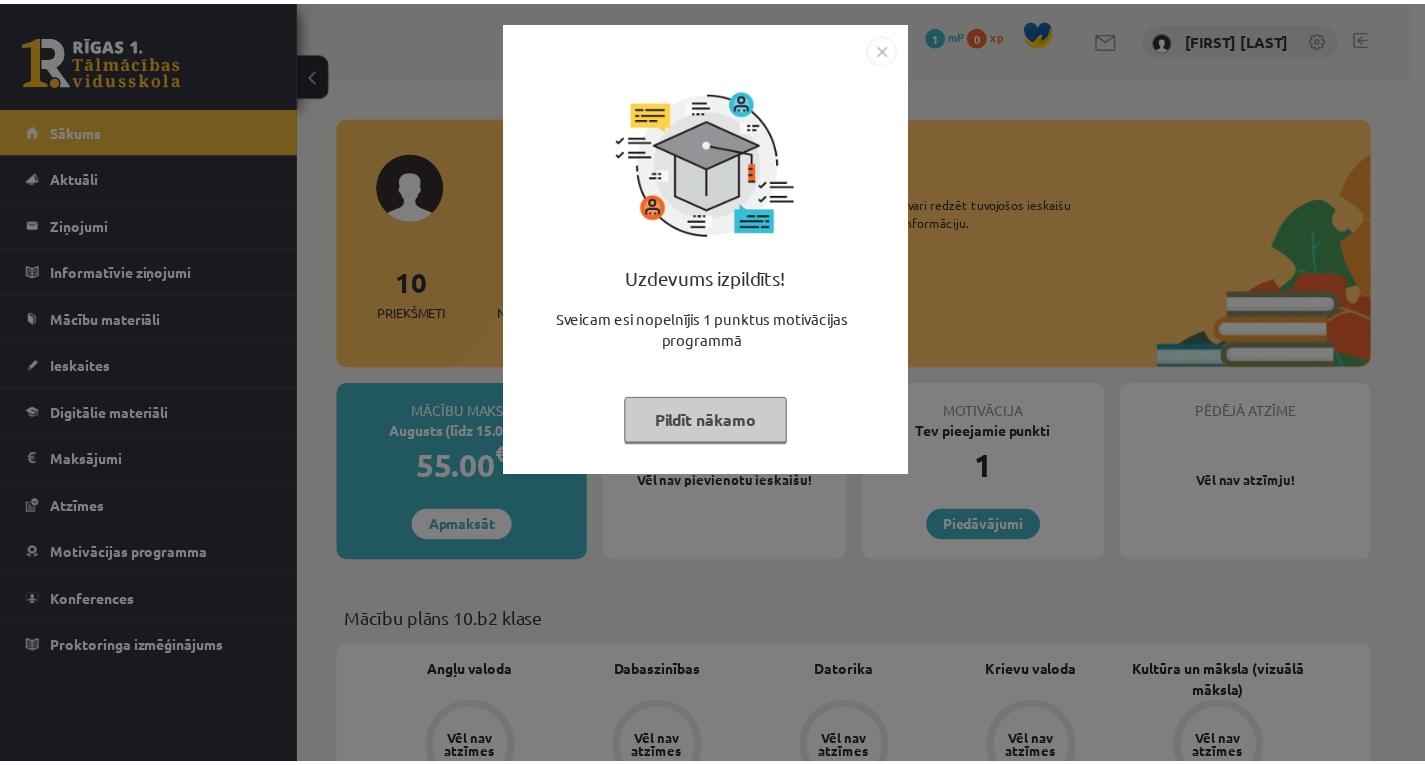 scroll, scrollTop: 0, scrollLeft: 0, axis: both 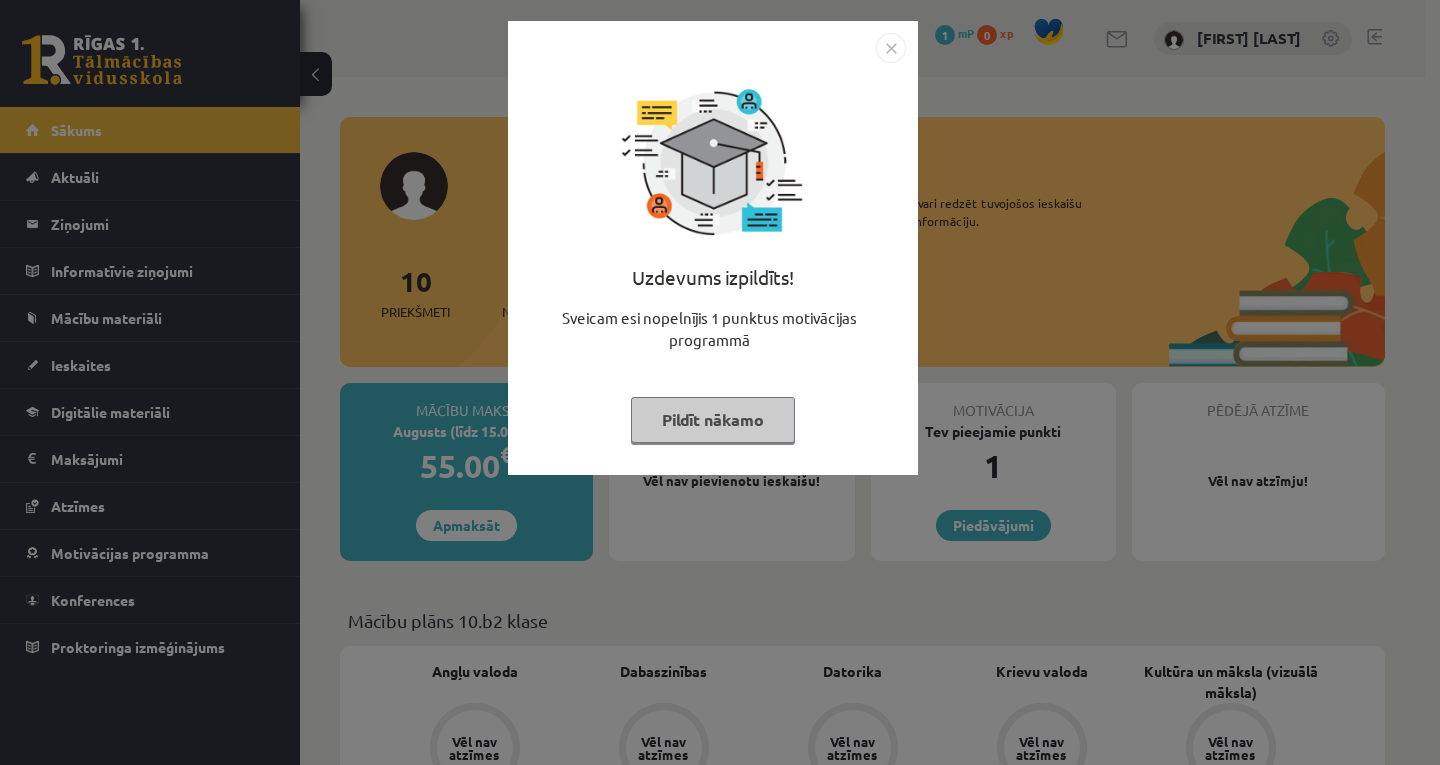 drag, startPoint x: 880, startPoint y: 51, endPoint x: 915, endPoint y: 69, distance: 39.357338 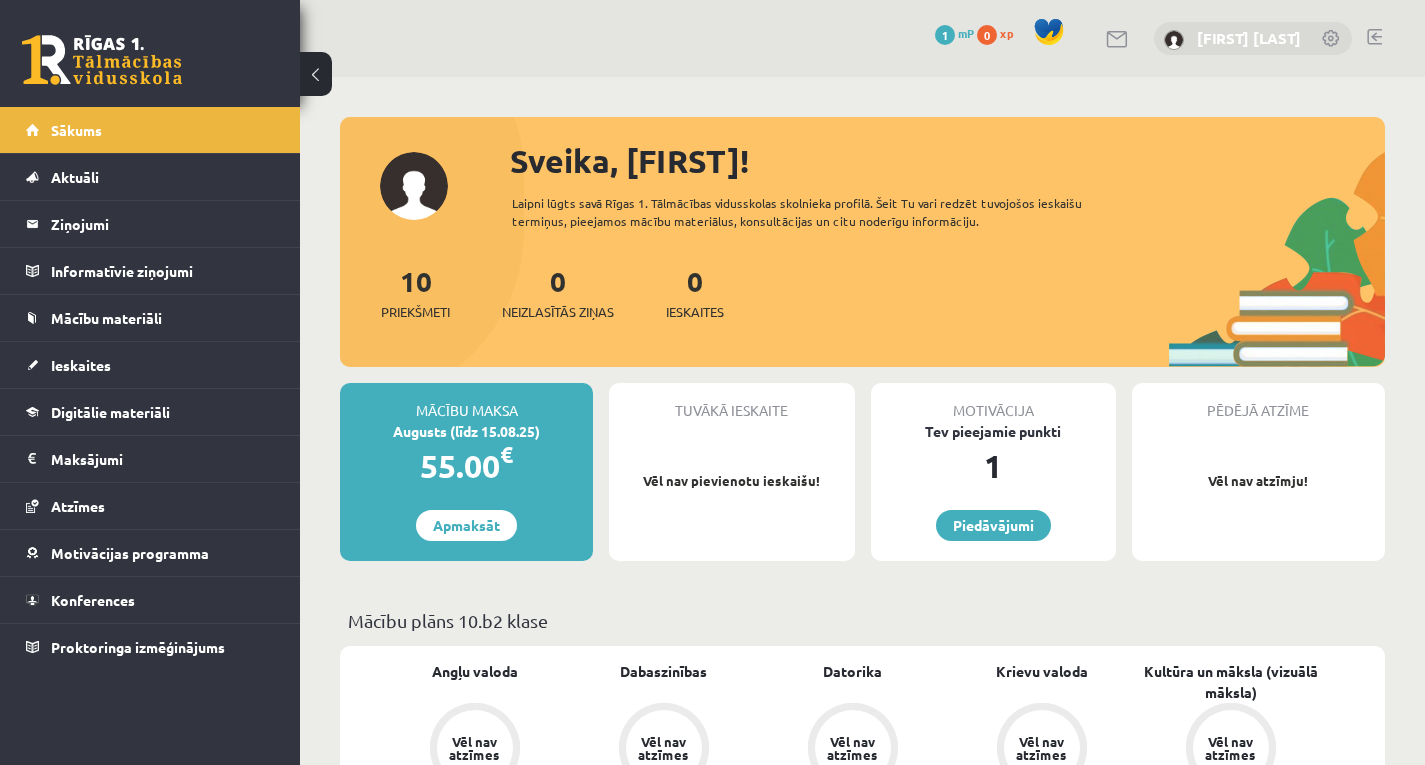 click on "[FIRST] [LAST]" at bounding box center (1249, 38) 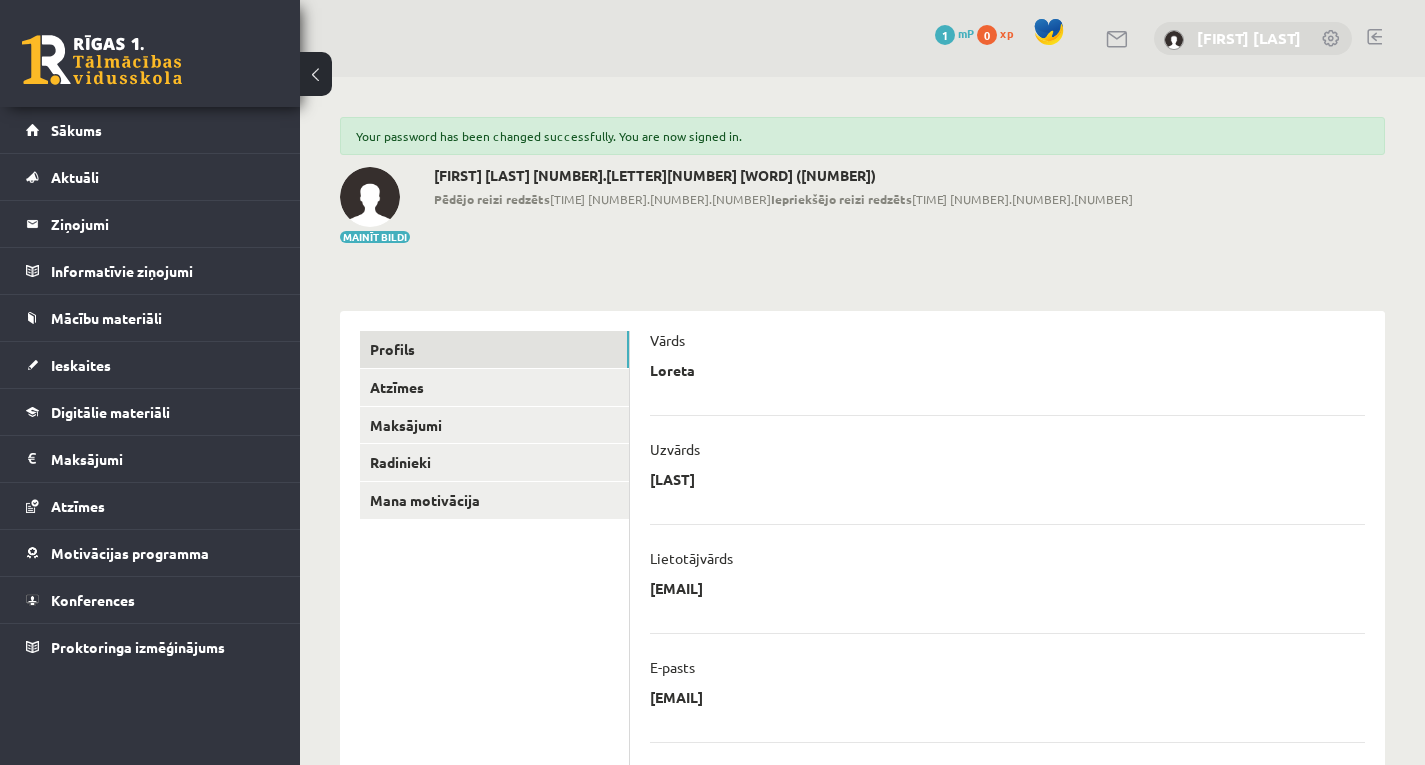 scroll, scrollTop: 0, scrollLeft: 0, axis: both 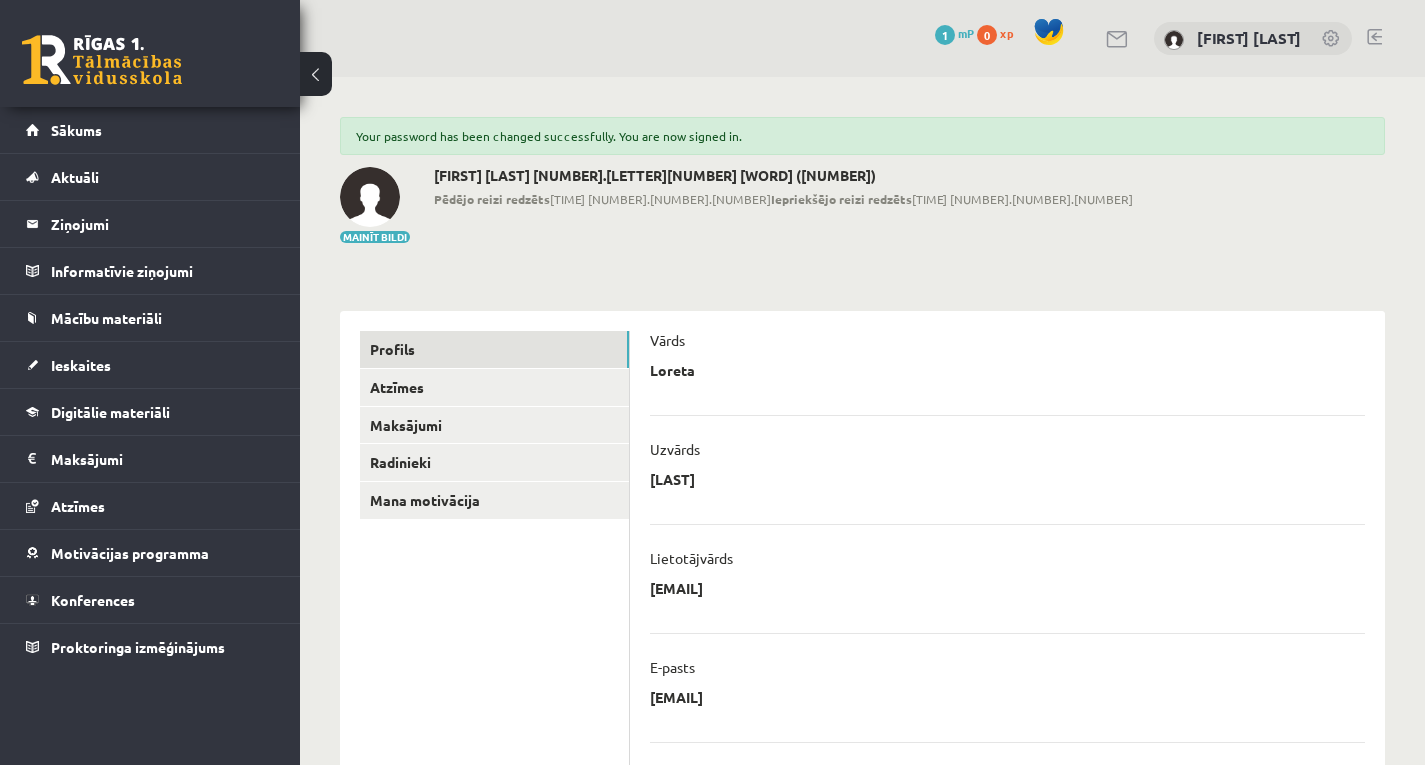 click at bounding box center [316, 74] 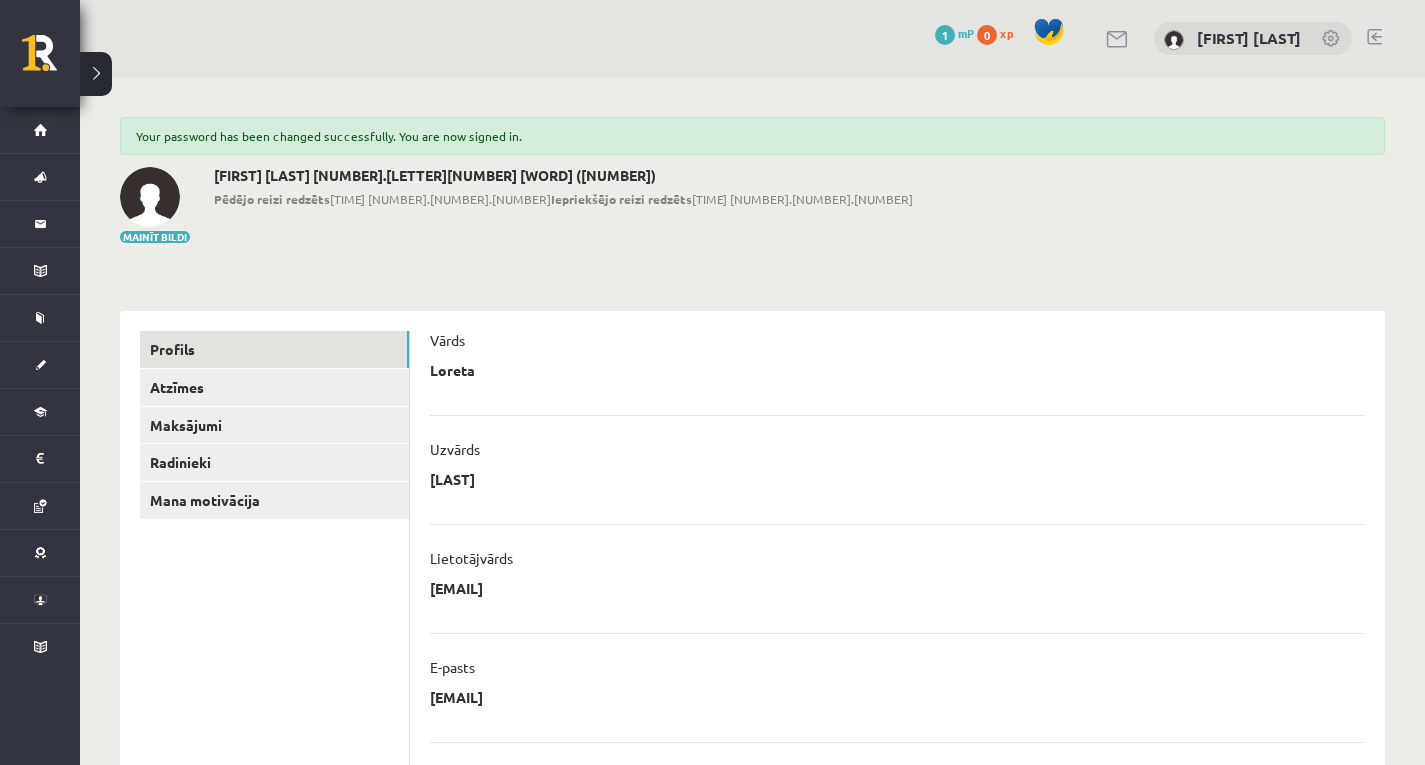 click at bounding box center [96, 74] 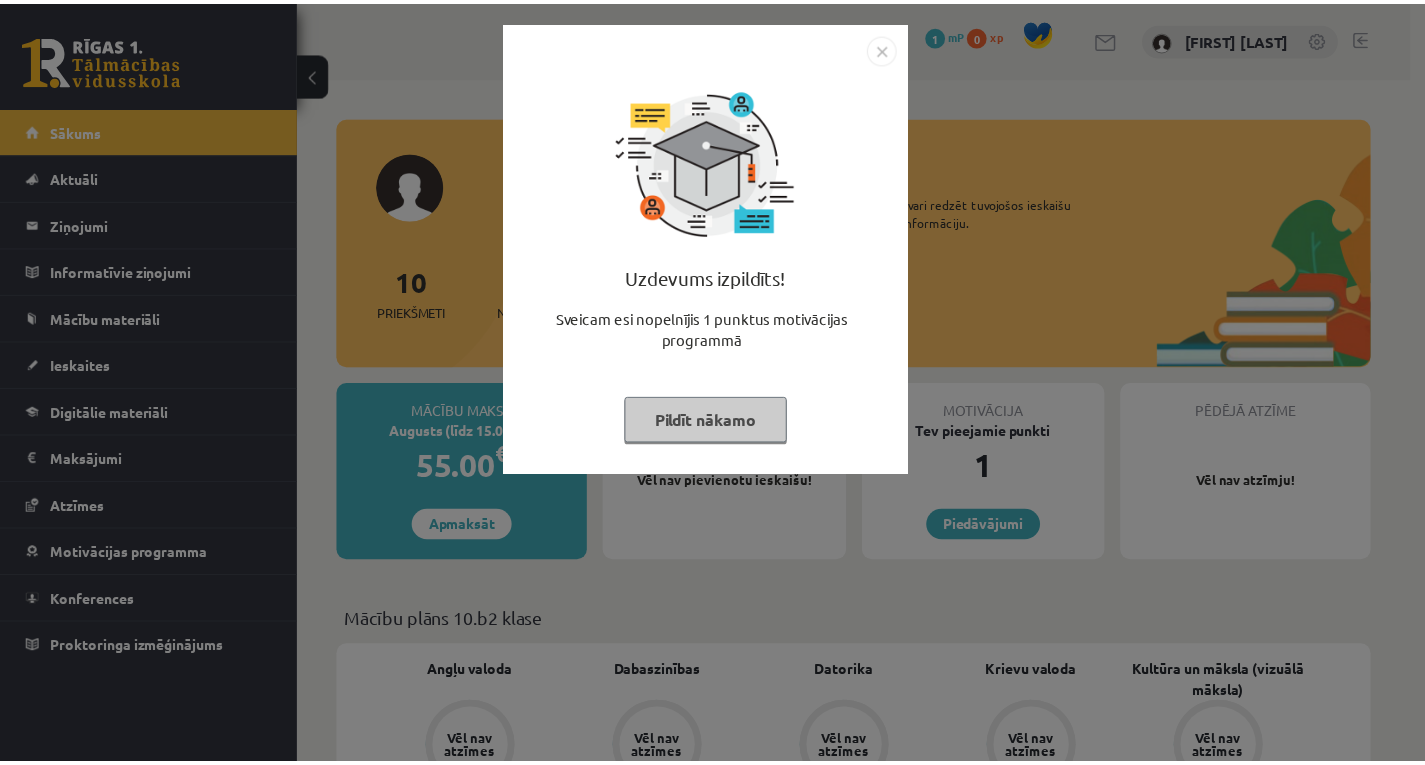 scroll, scrollTop: 0, scrollLeft: 0, axis: both 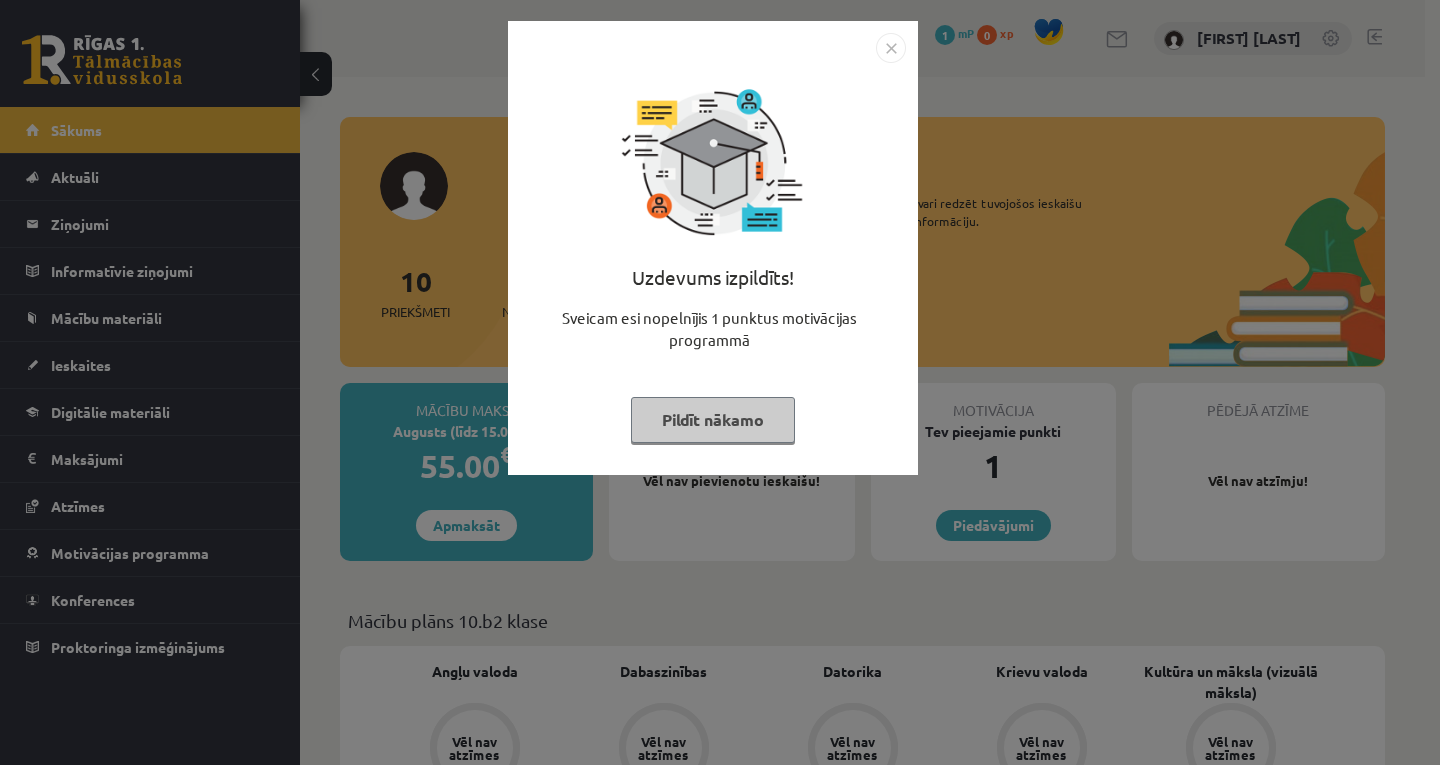 click on "Uzdevums izpildīts!
Sveicam esi nopelnījis 1 punktus motivācijas programmā
Pildīt nākamo" at bounding box center (713, 248) 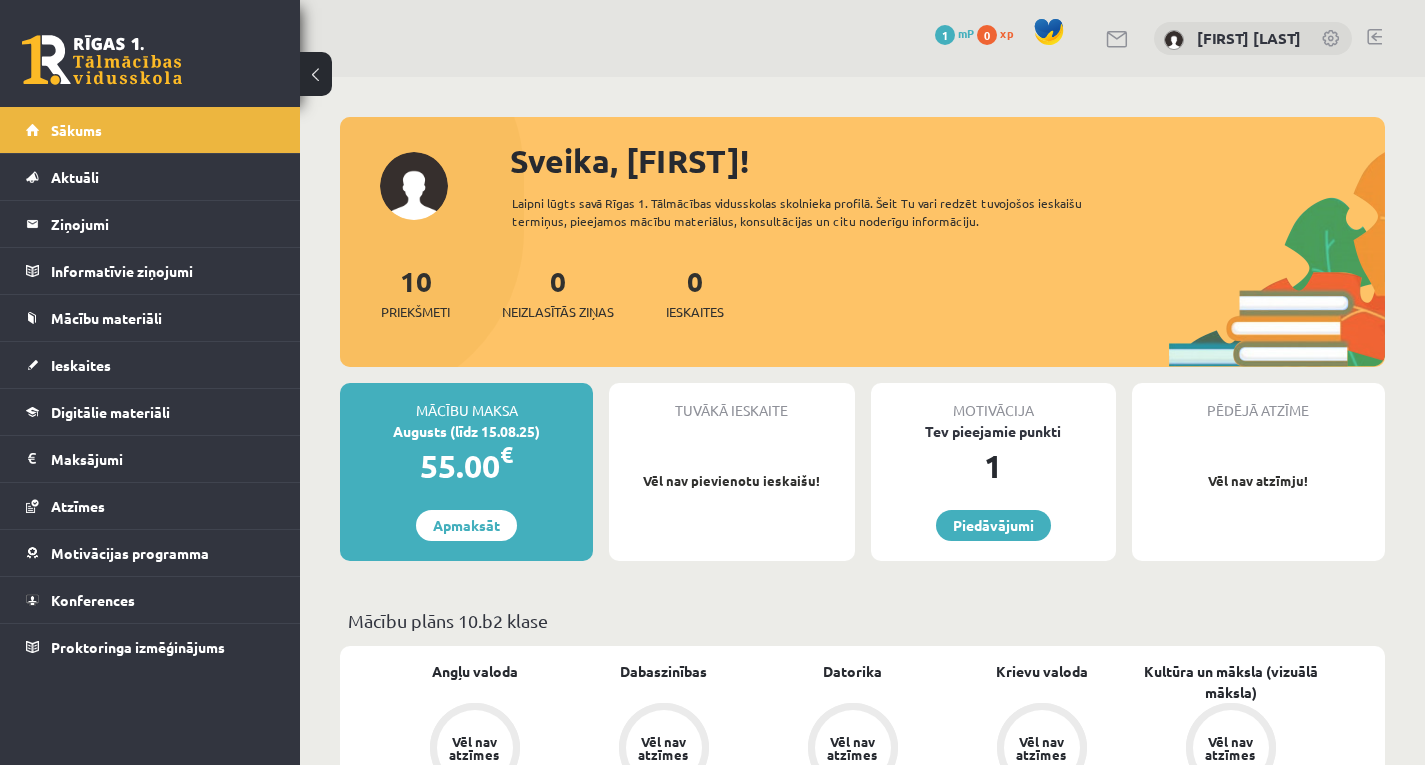 click at bounding box center [1049, 32] 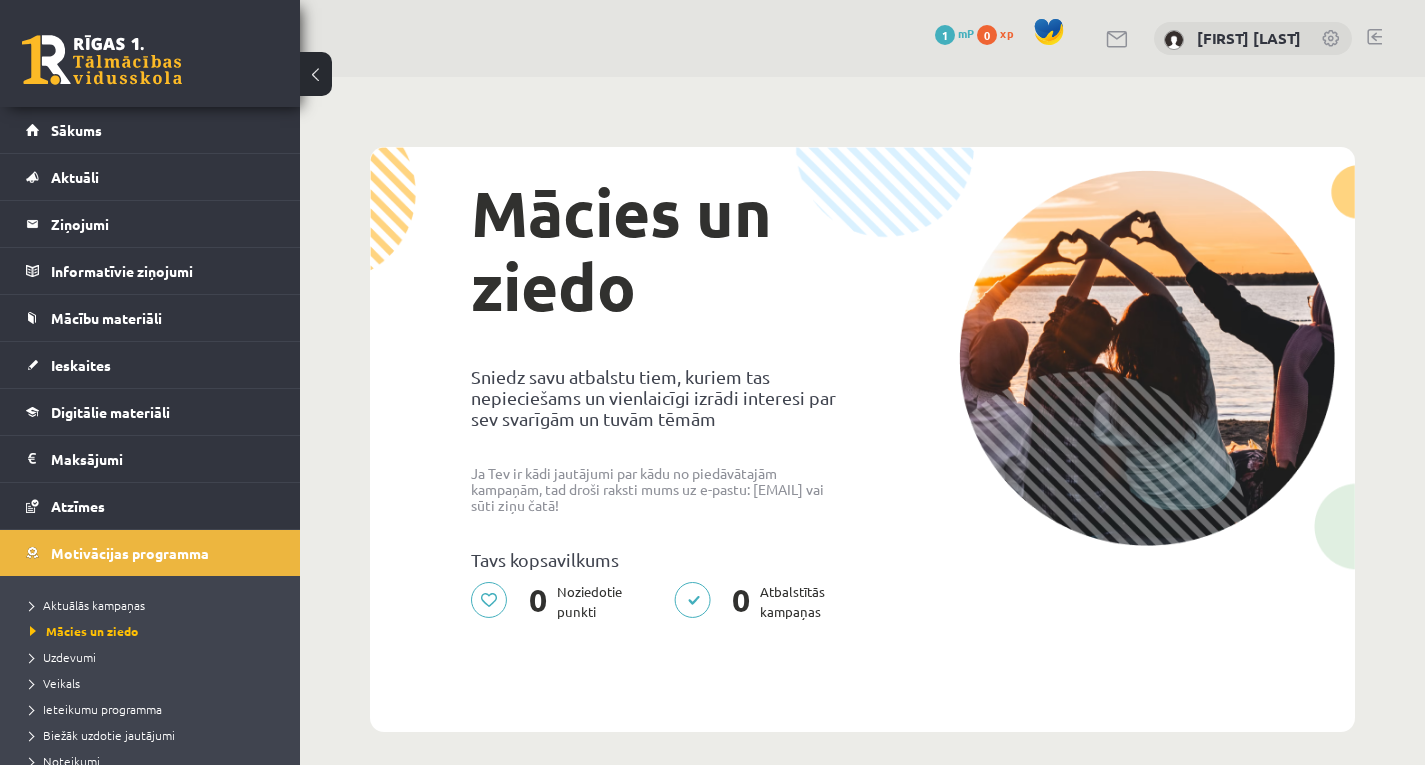 scroll, scrollTop: 0, scrollLeft: 0, axis: both 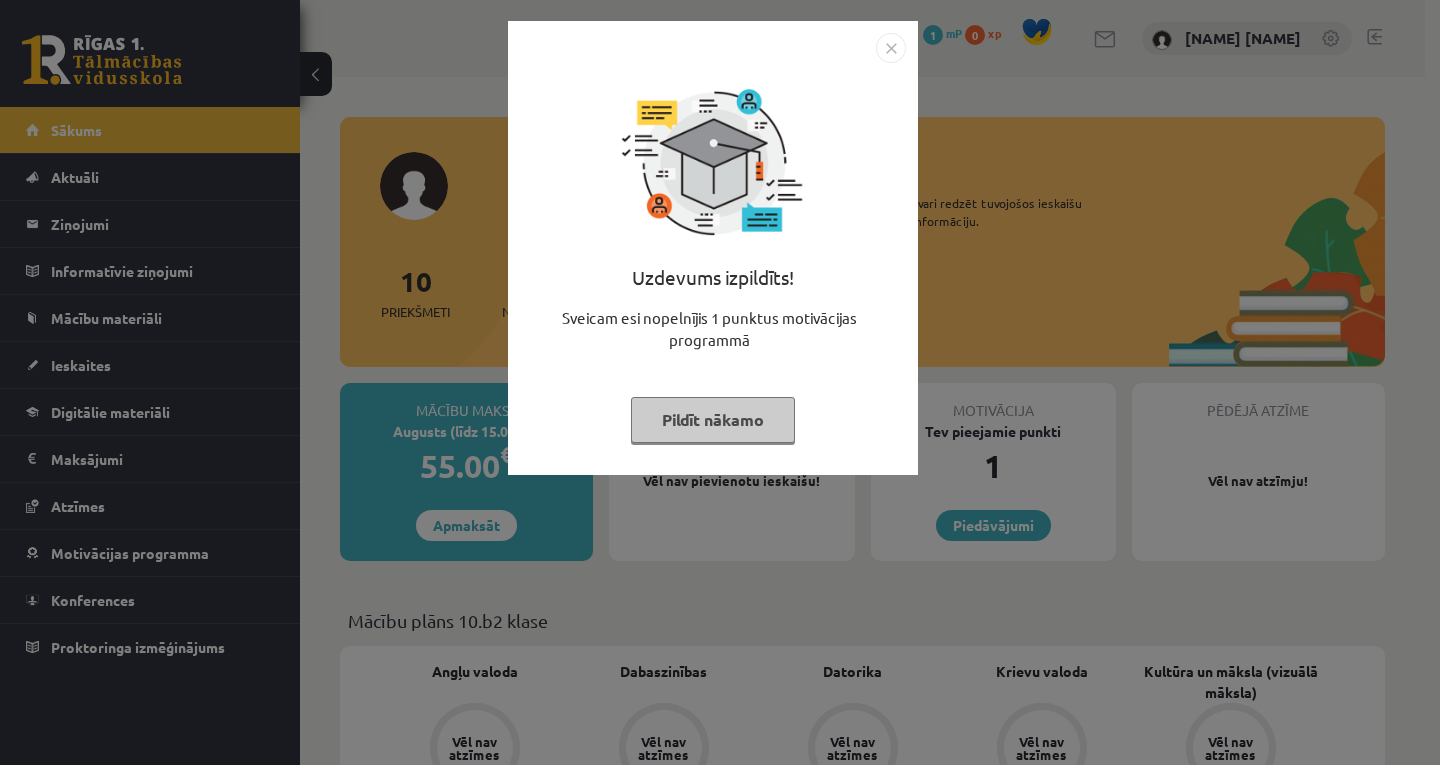 click at bounding box center [891, 48] 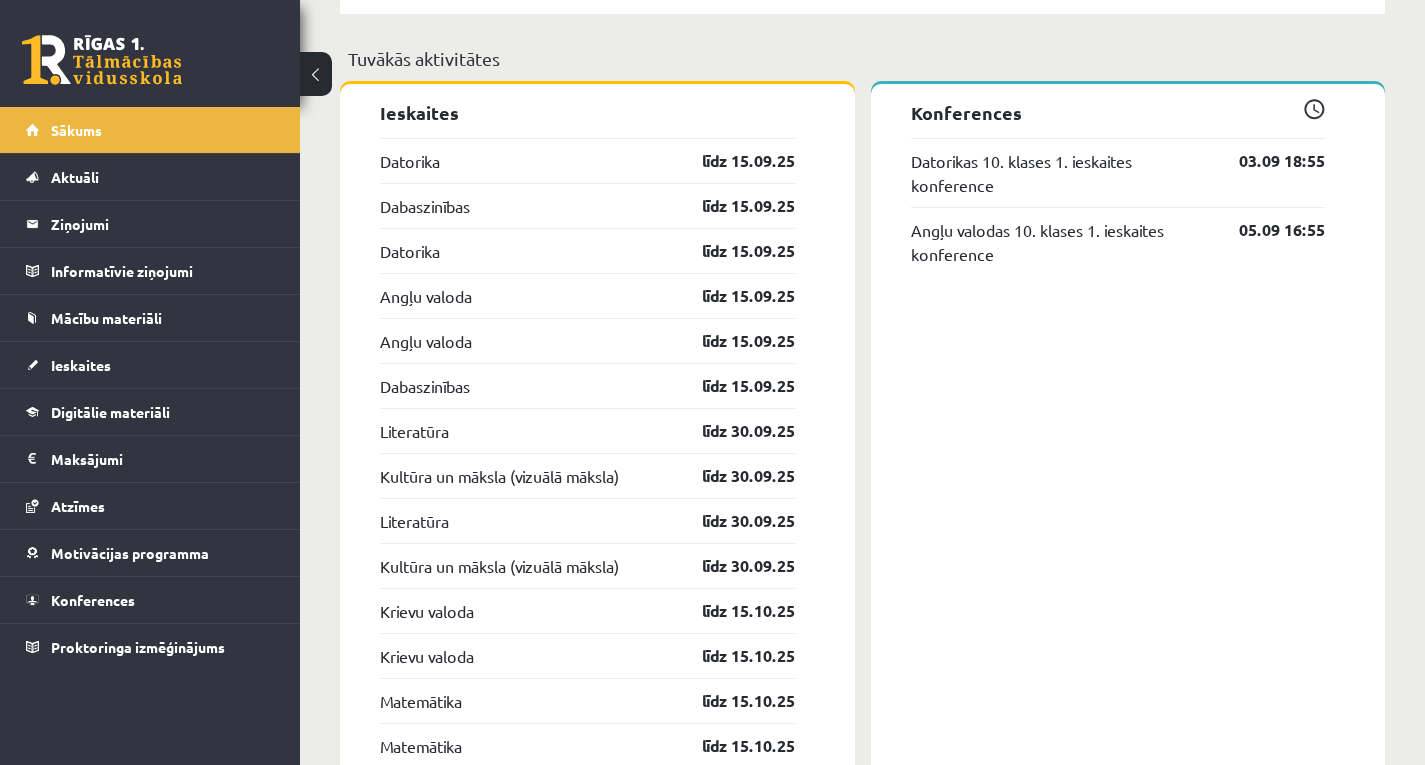 scroll, scrollTop: 1500, scrollLeft: 0, axis: vertical 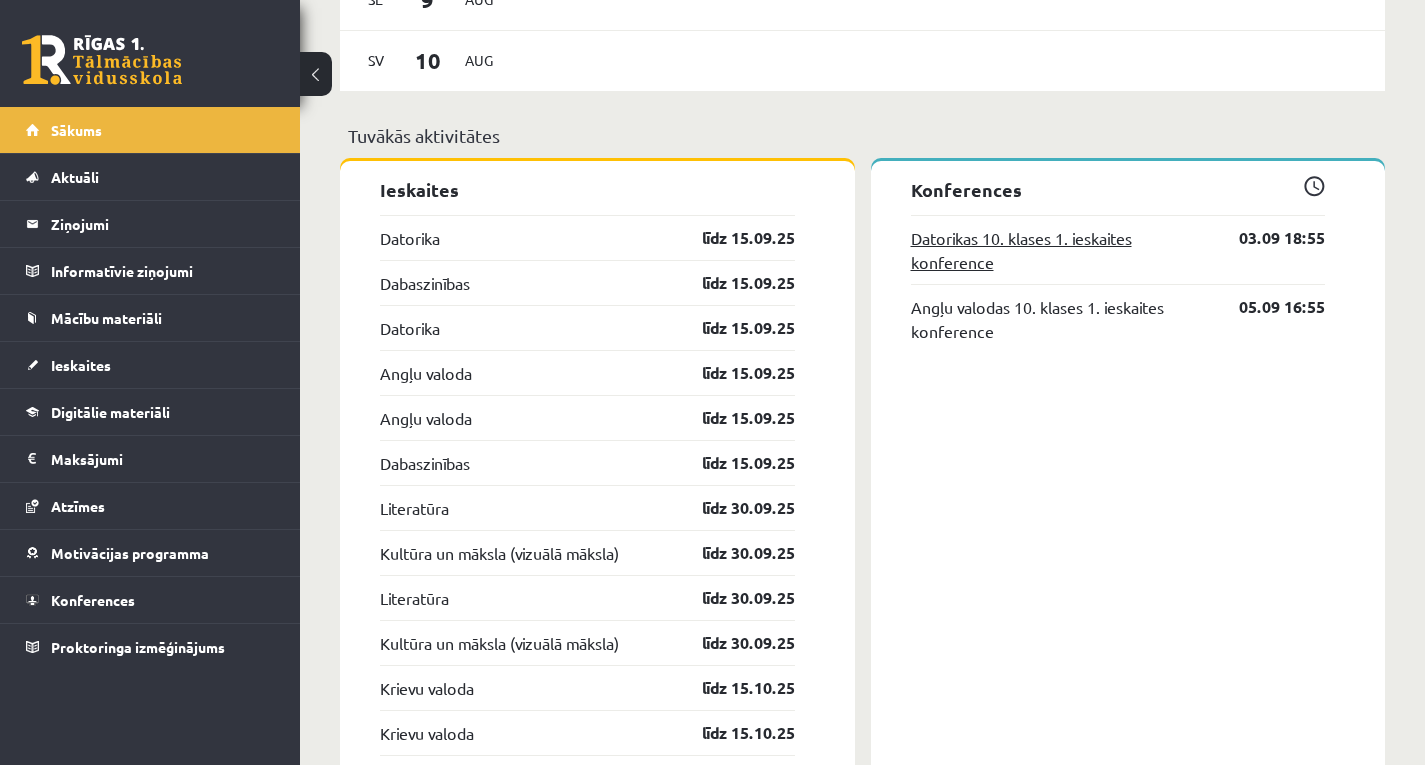 click on "Datorikas 10. klases 1. ieskaites konference" at bounding box center [1060, 250] 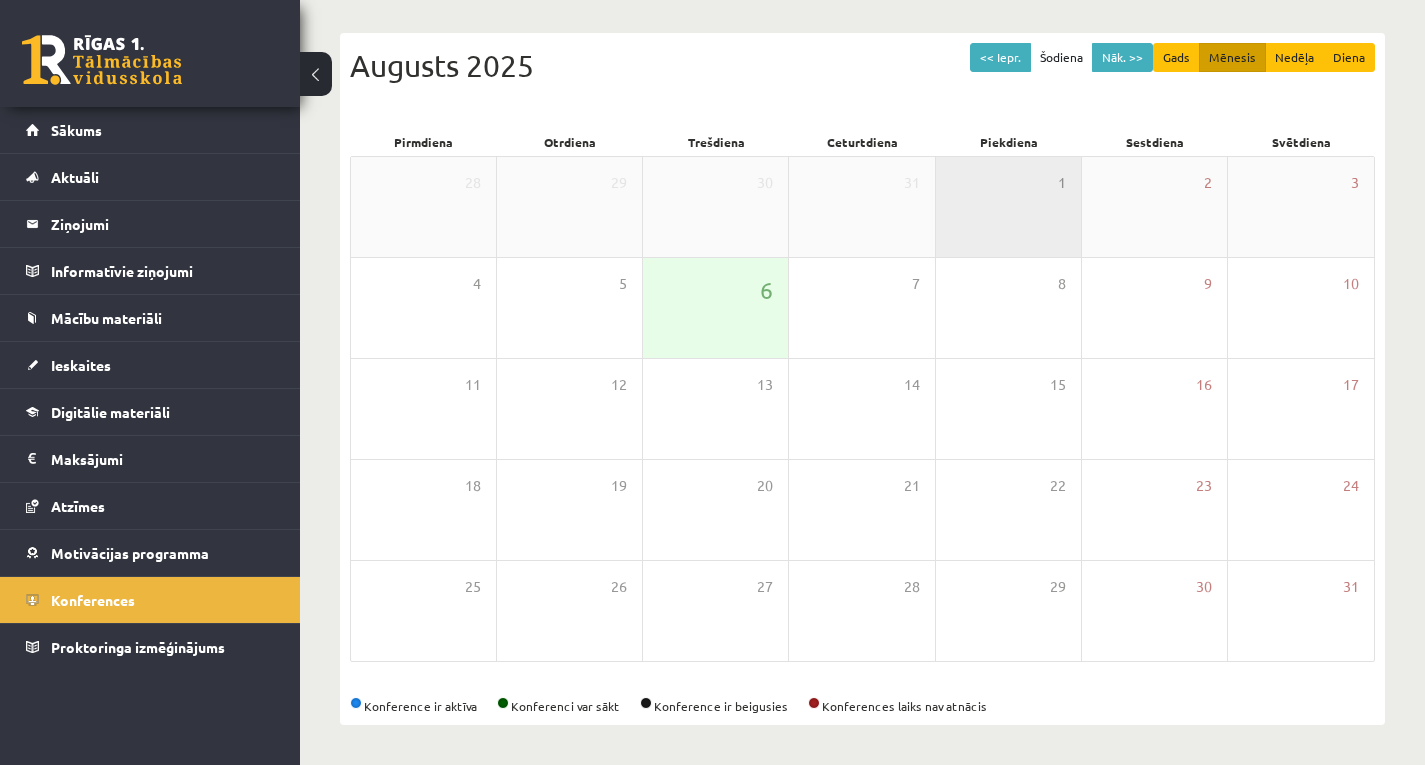 scroll, scrollTop: 190, scrollLeft: 0, axis: vertical 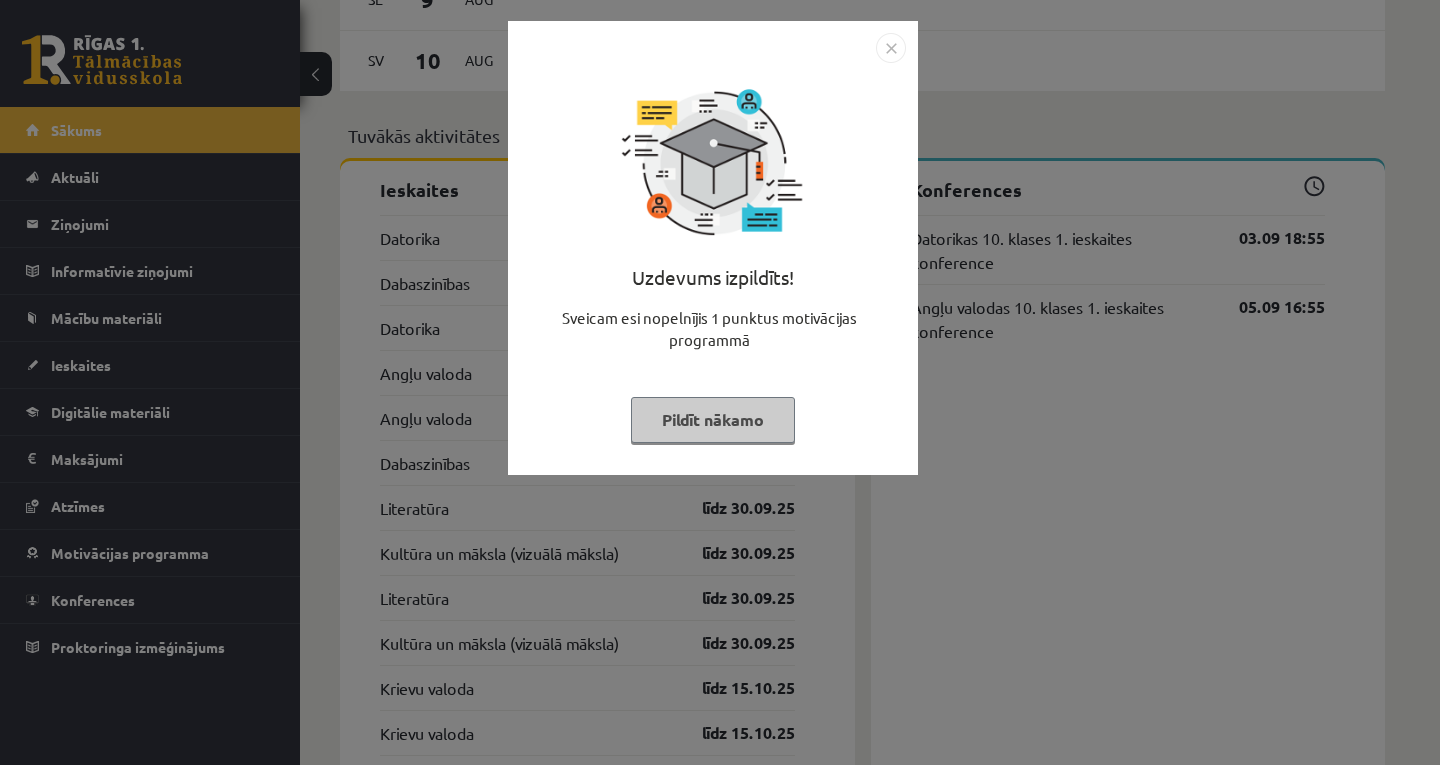 click at bounding box center [891, 48] 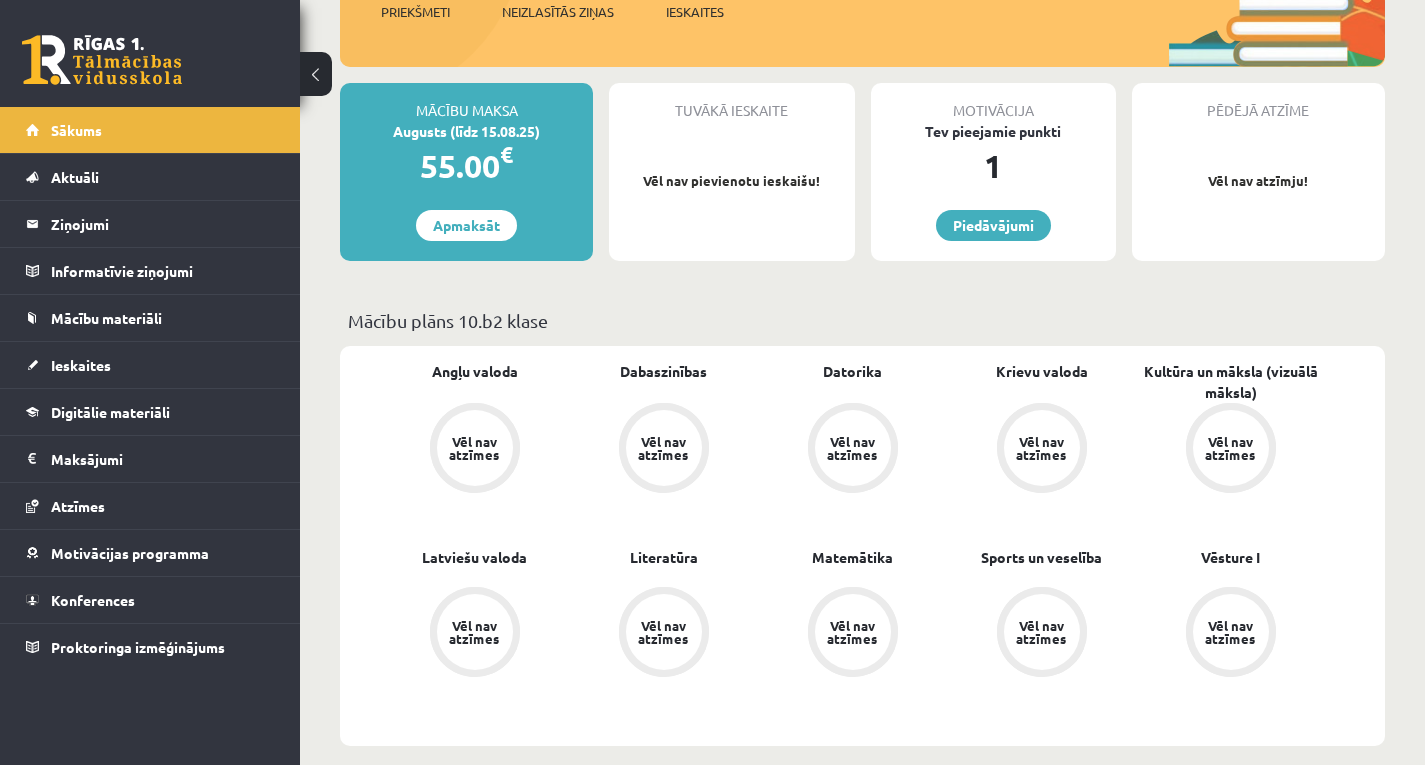 scroll, scrollTop: 0, scrollLeft: 0, axis: both 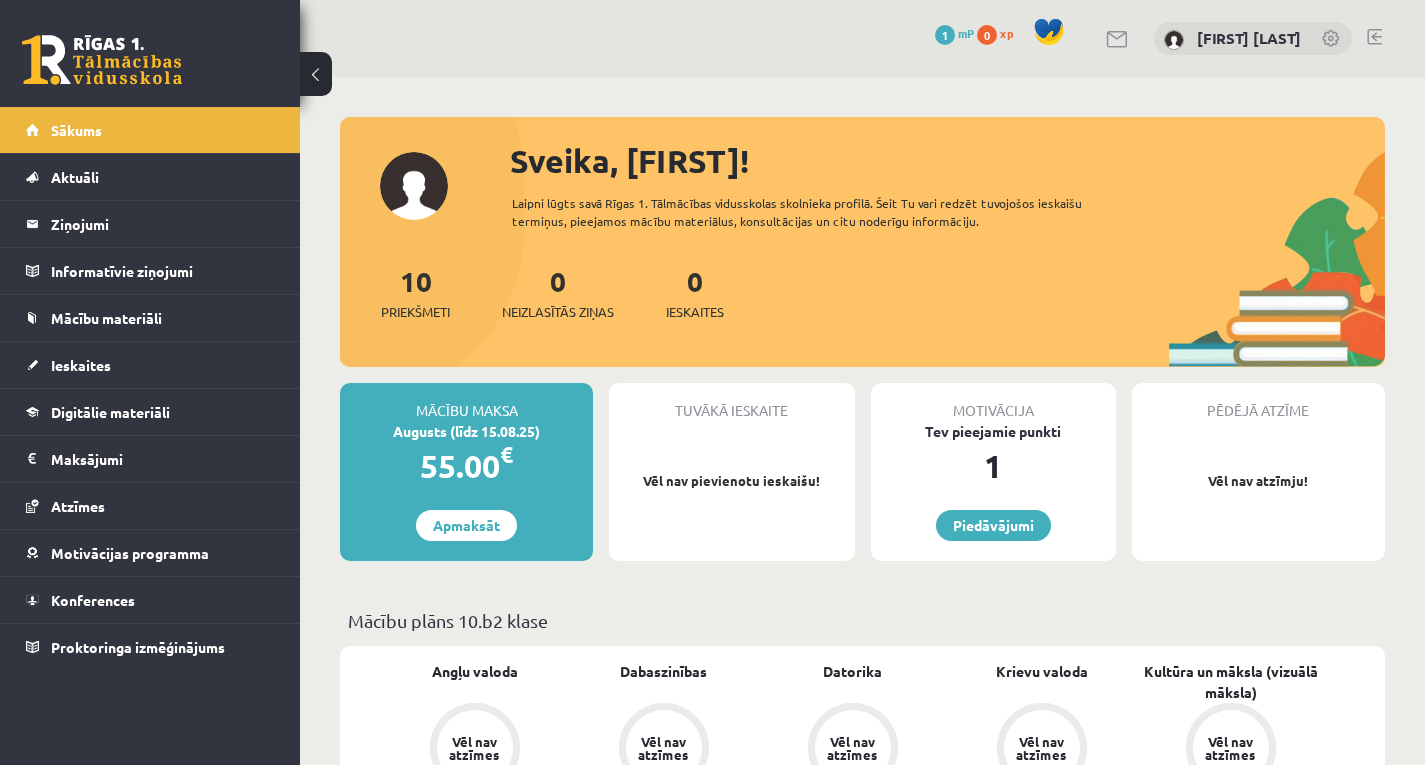 click on "0
Dāvanas
1
mP
0
xp
Loreta Veigule" at bounding box center [862, 38] 